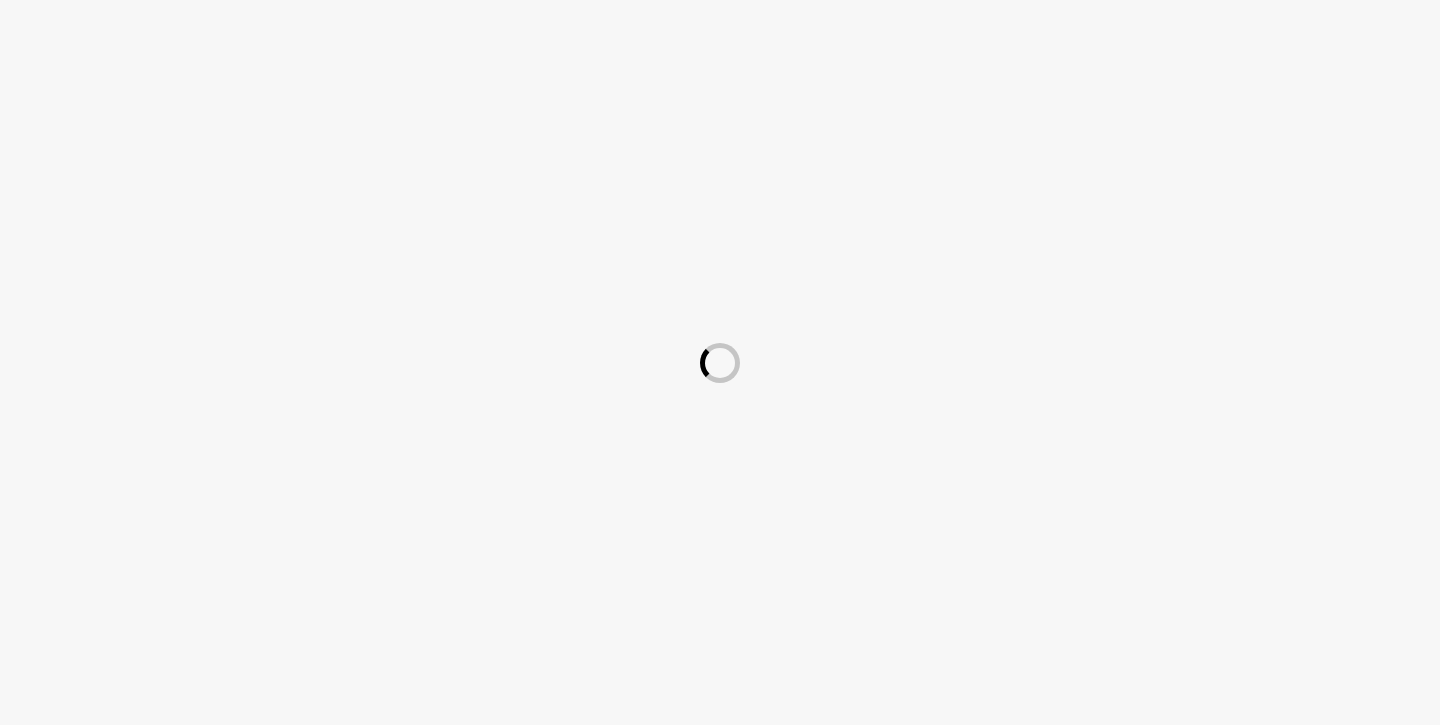scroll, scrollTop: 0, scrollLeft: 0, axis: both 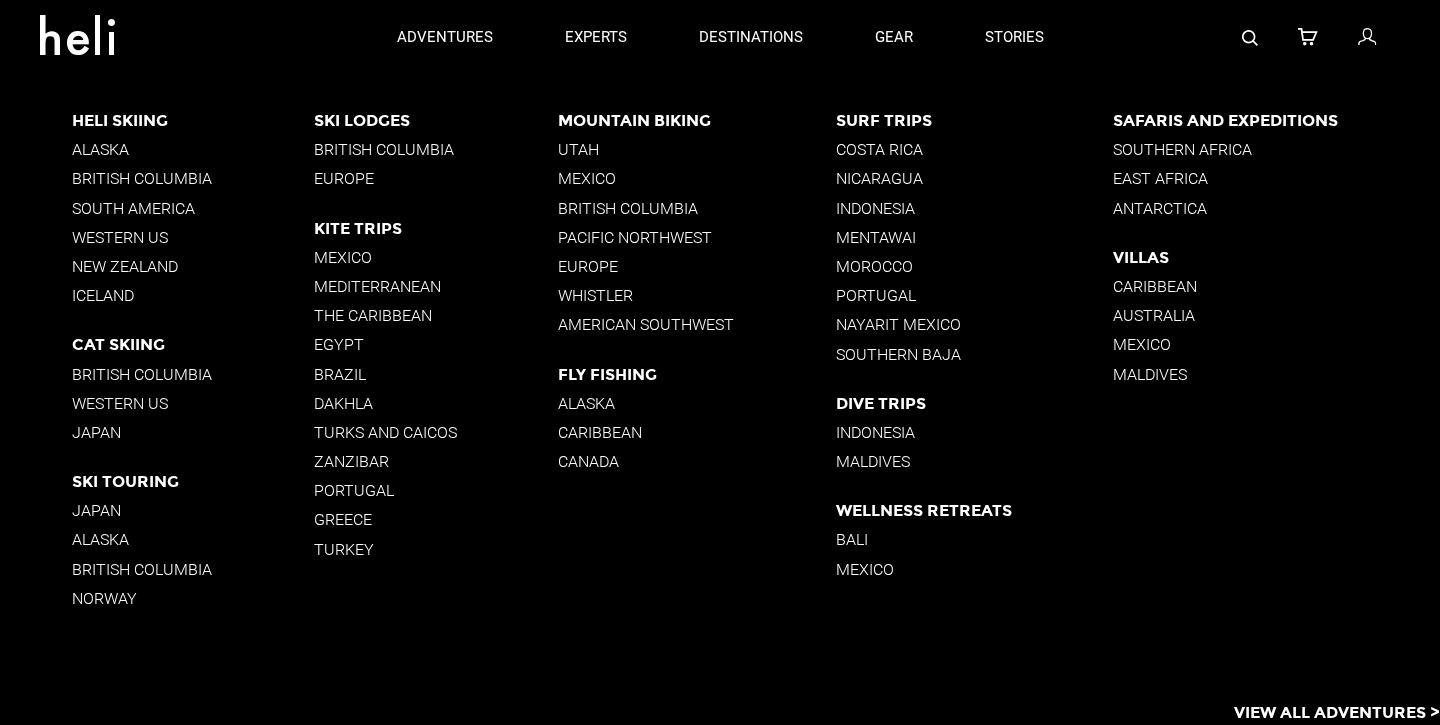 click on "Nicaragua" at bounding box center (975, 178) 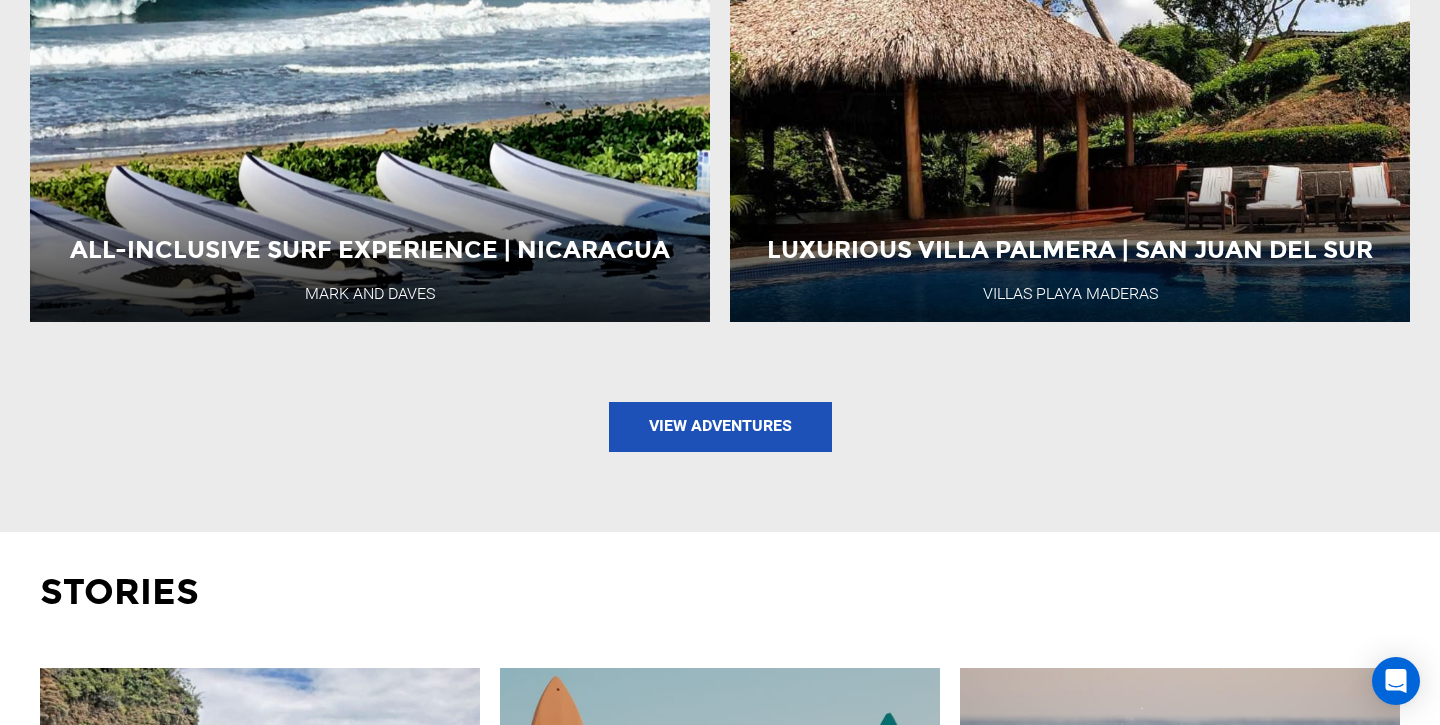 scroll, scrollTop: 2988, scrollLeft: 0, axis: vertical 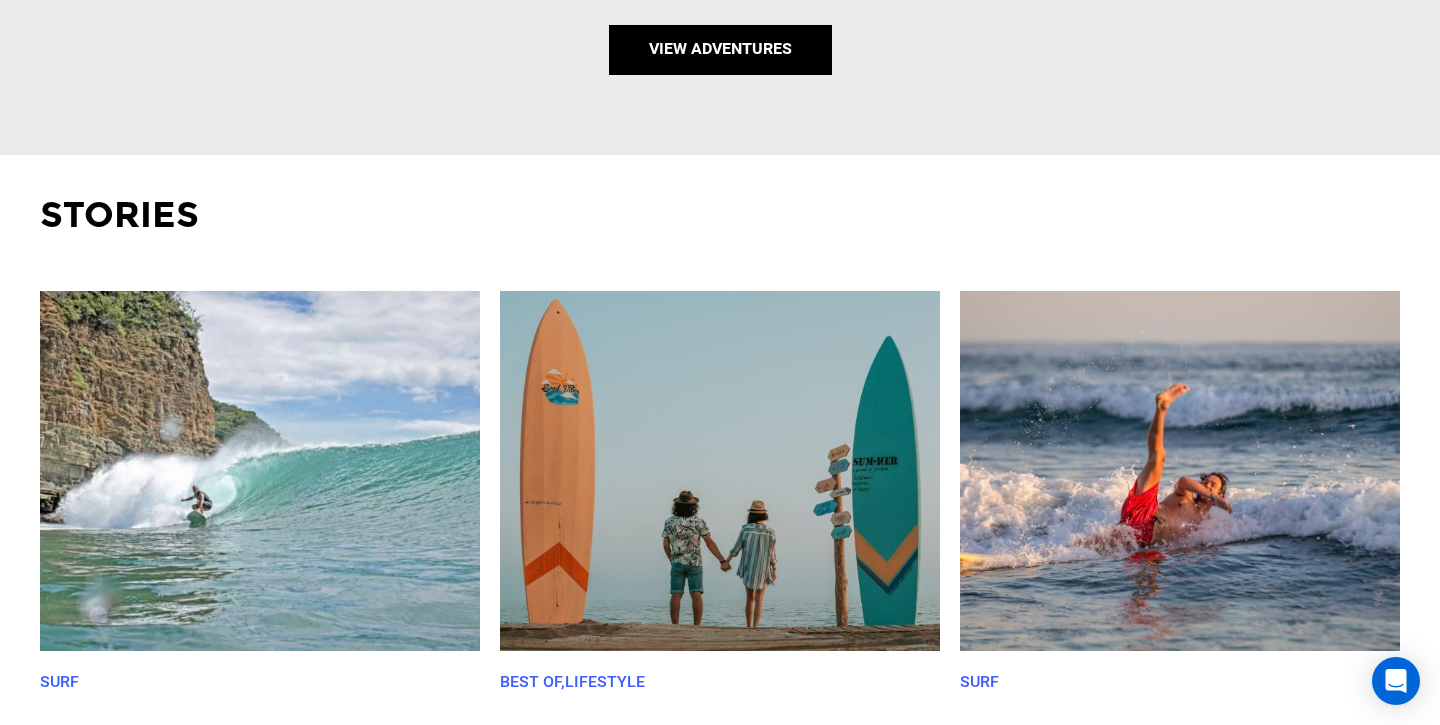 click on "View Adventures" at bounding box center (720, 50) 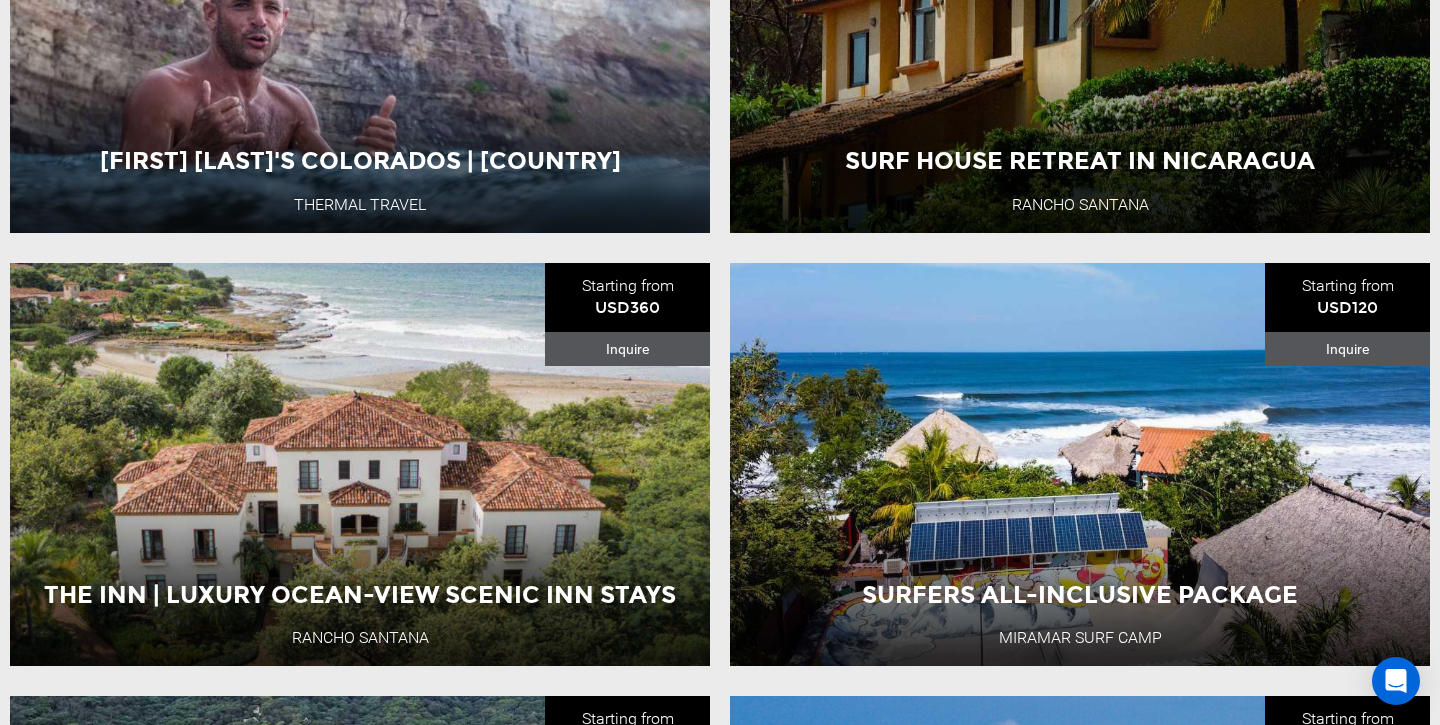 scroll, scrollTop: 1229, scrollLeft: 0, axis: vertical 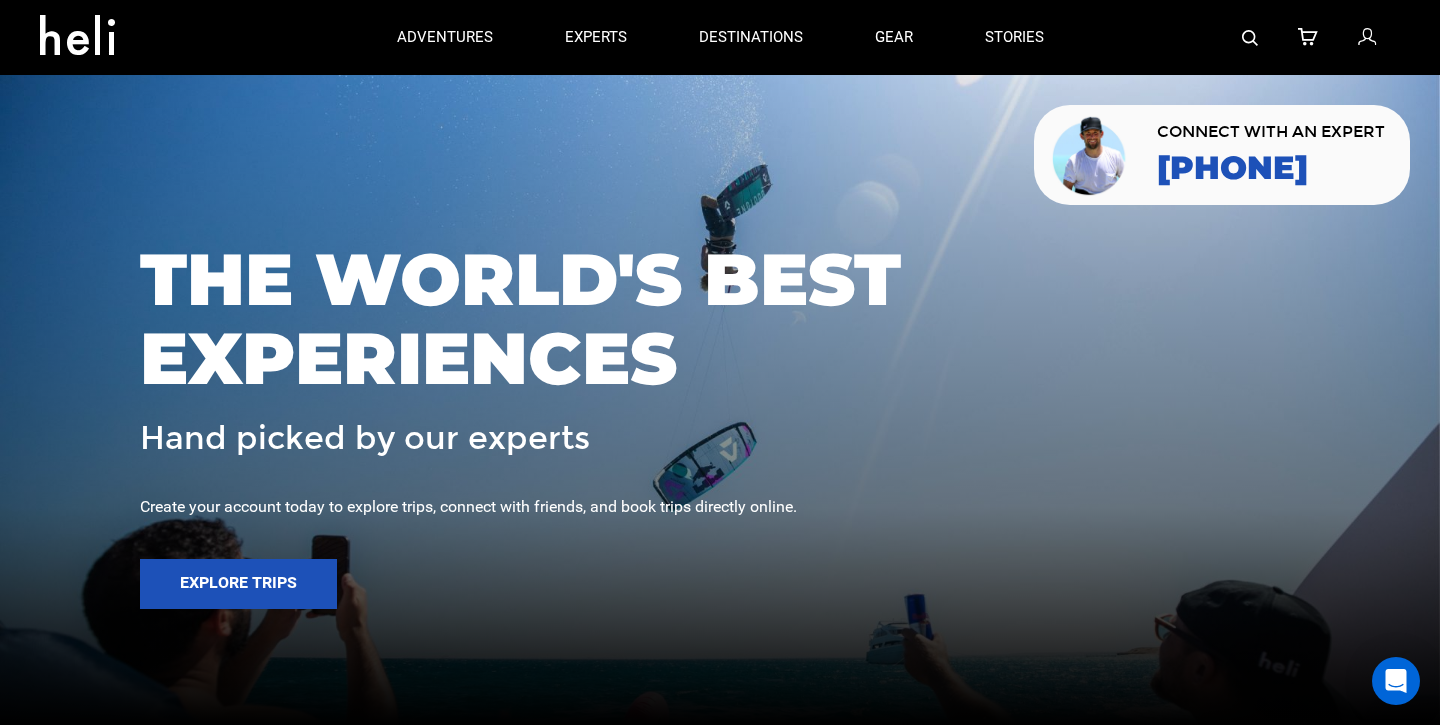 click at bounding box center [1240, 37] 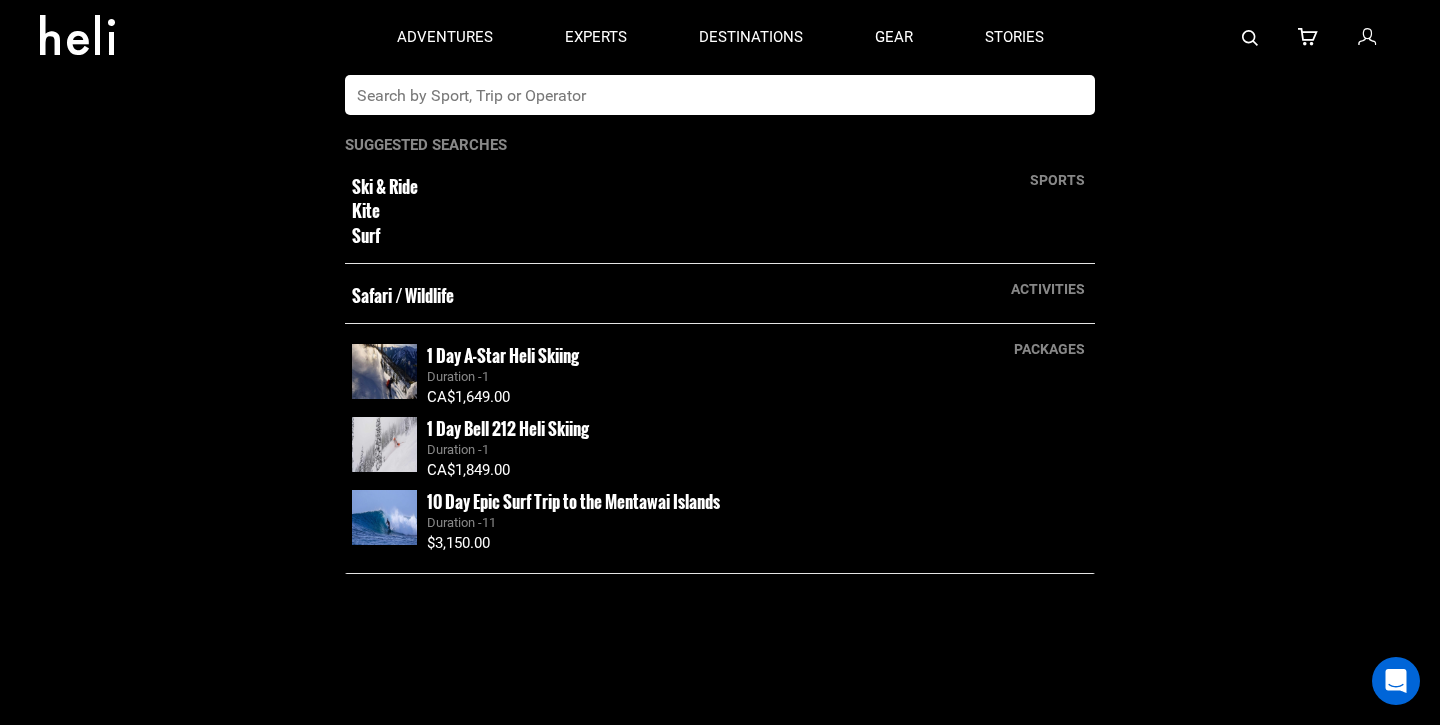 click at bounding box center (699, 95) 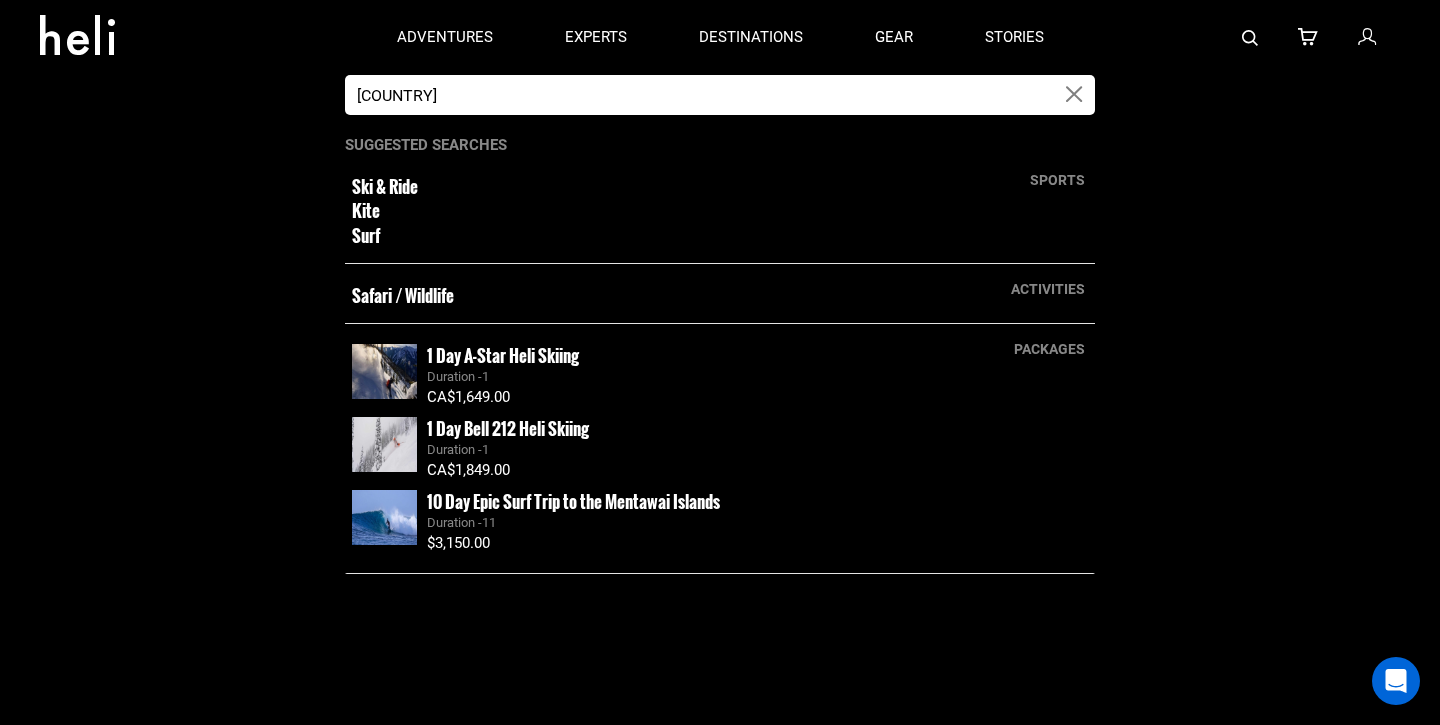 type on "maldives" 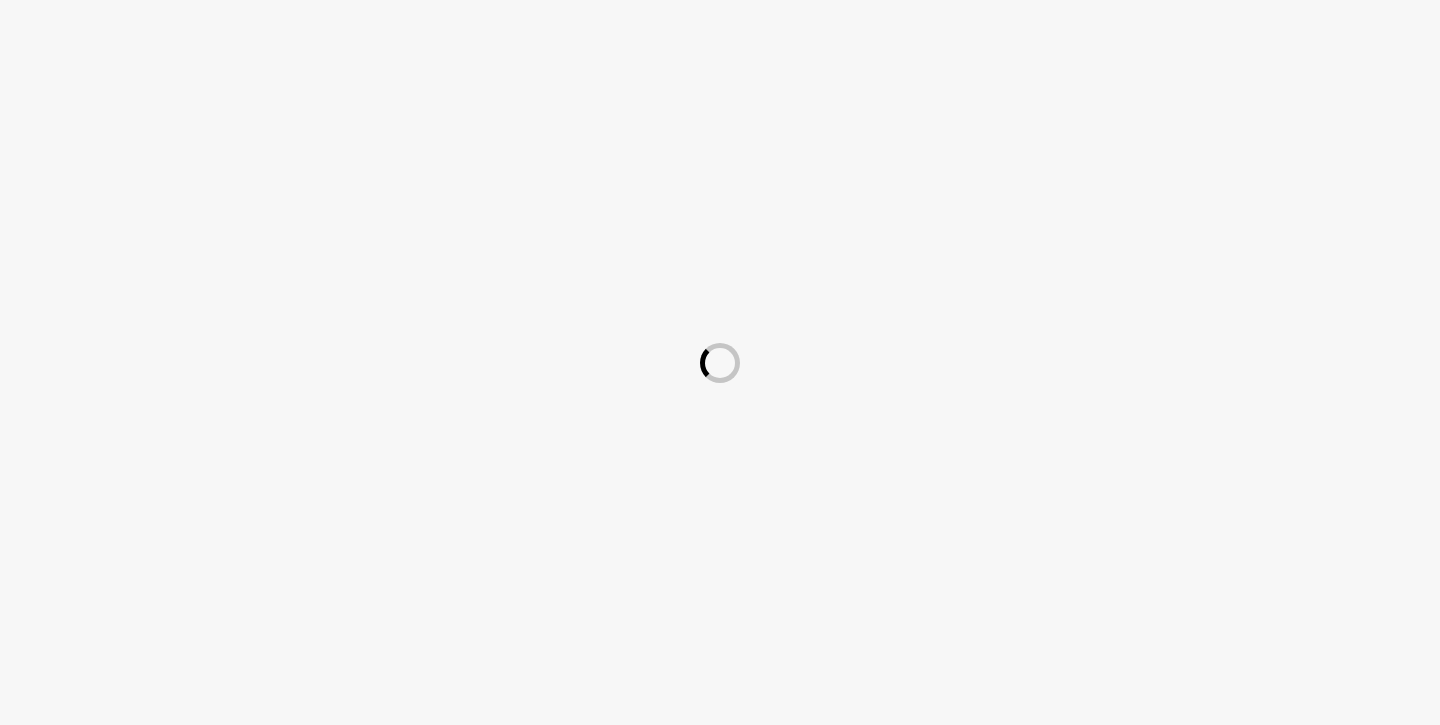scroll, scrollTop: 0, scrollLeft: 0, axis: both 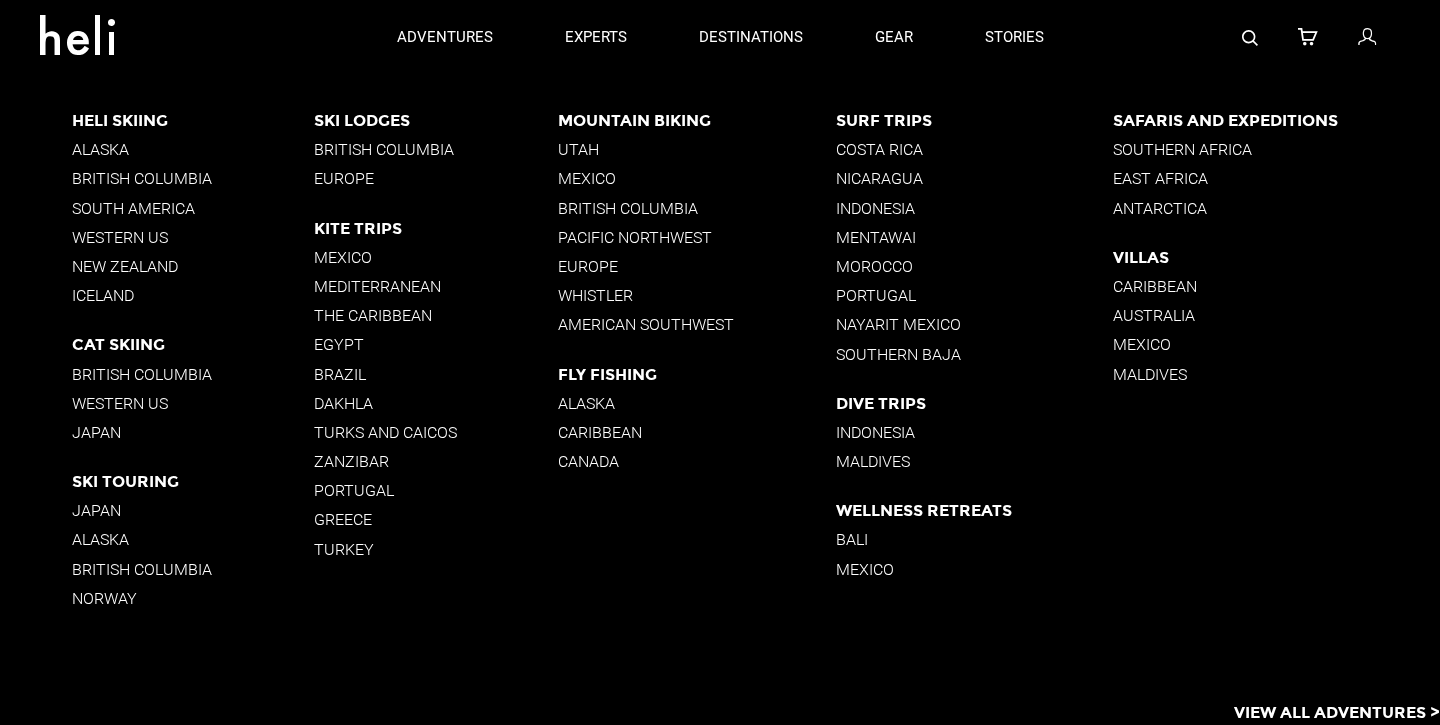 click on "Surf Trips" at bounding box center [975, 120] 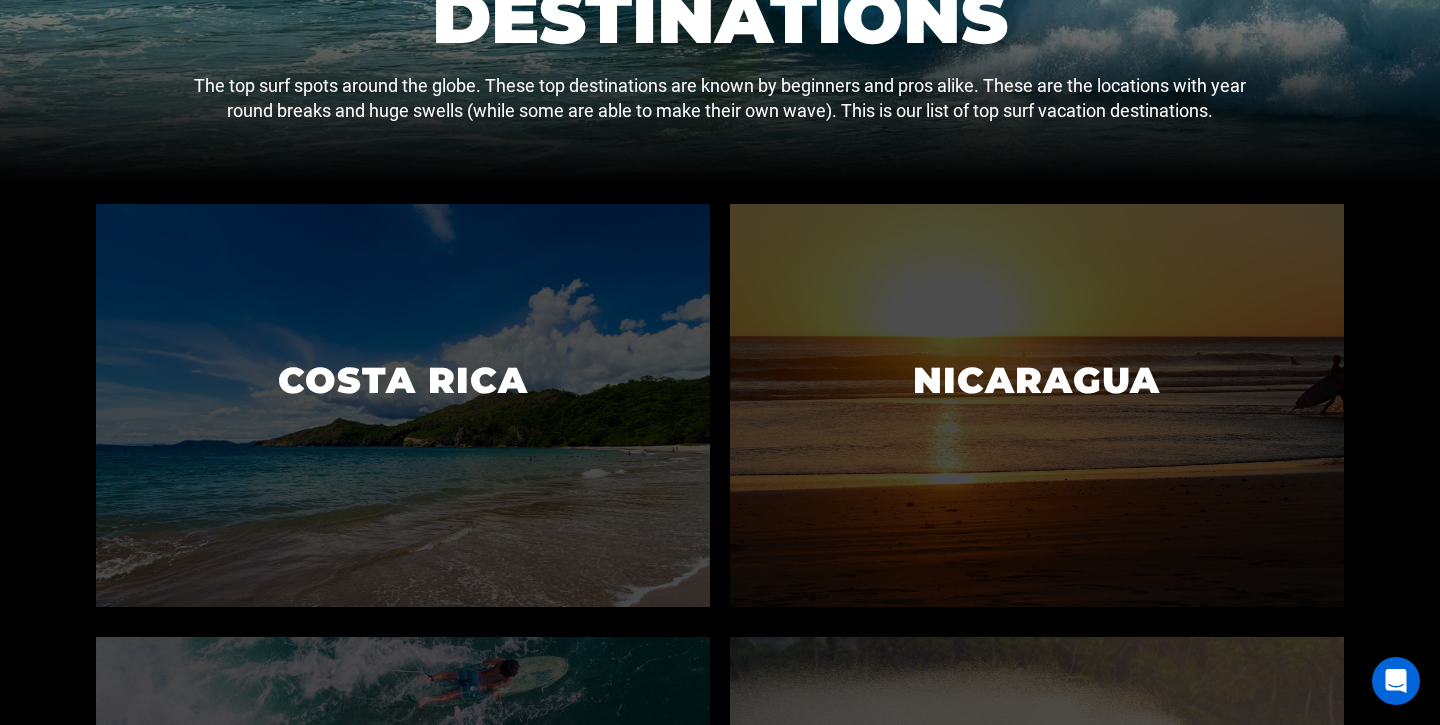 scroll, scrollTop: 601, scrollLeft: 0, axis: vertical 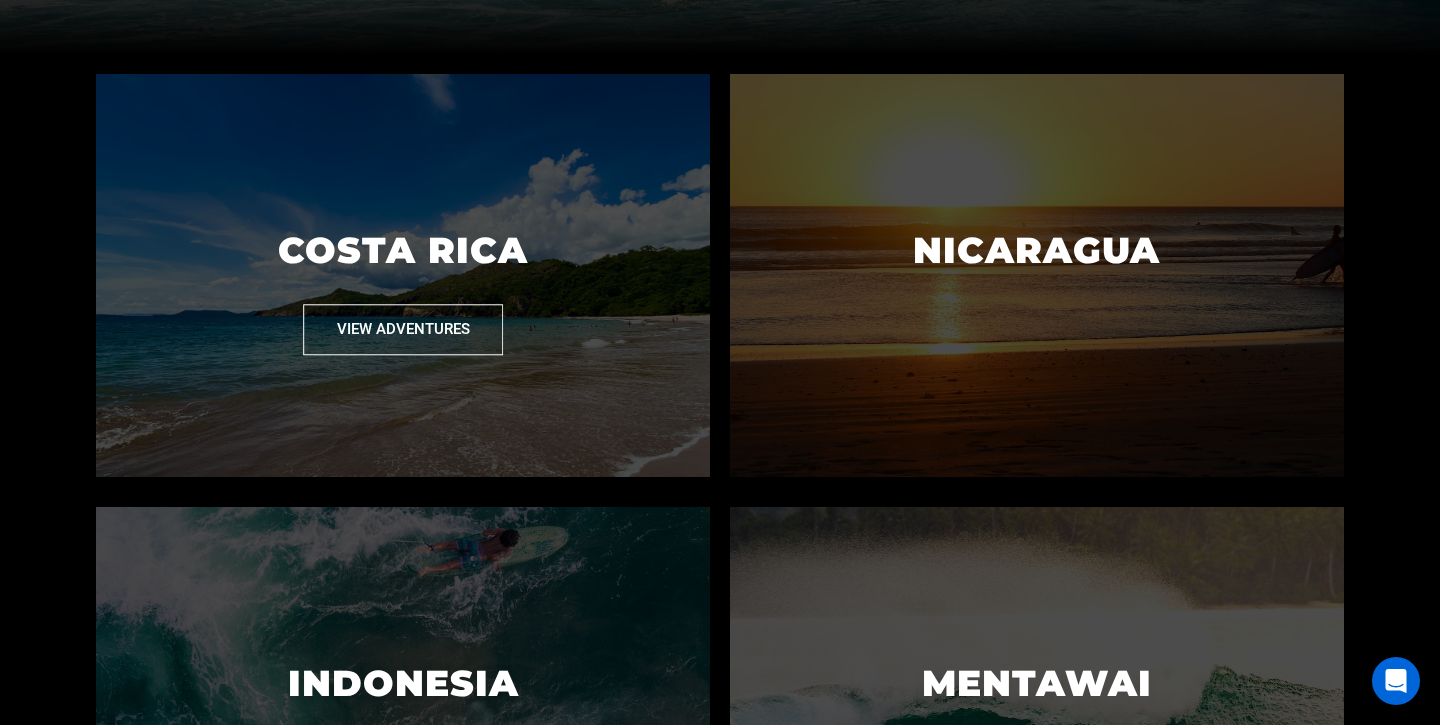 click on "Costa Rica View Adventures" at bounding box center [403, 275] 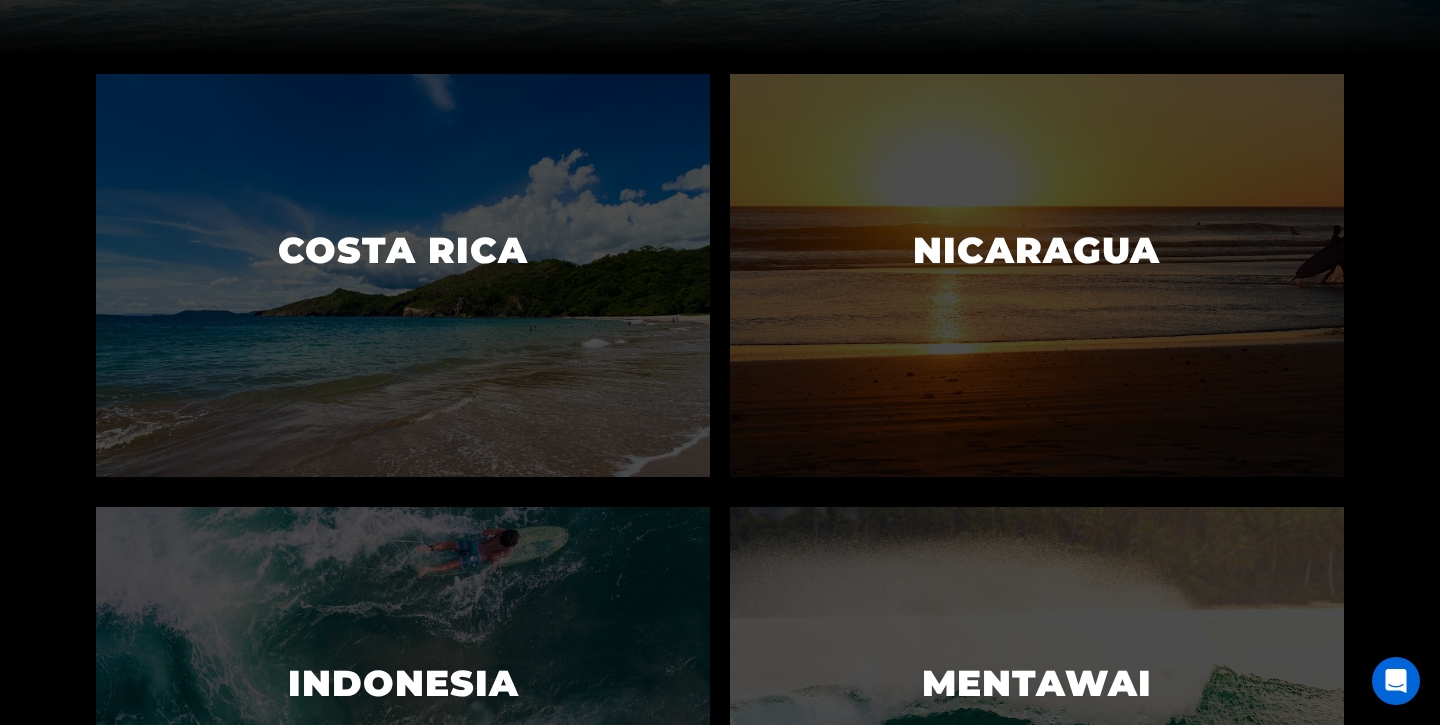 scroll, scrollTop: 0, scrollLeft: 0, axis: both 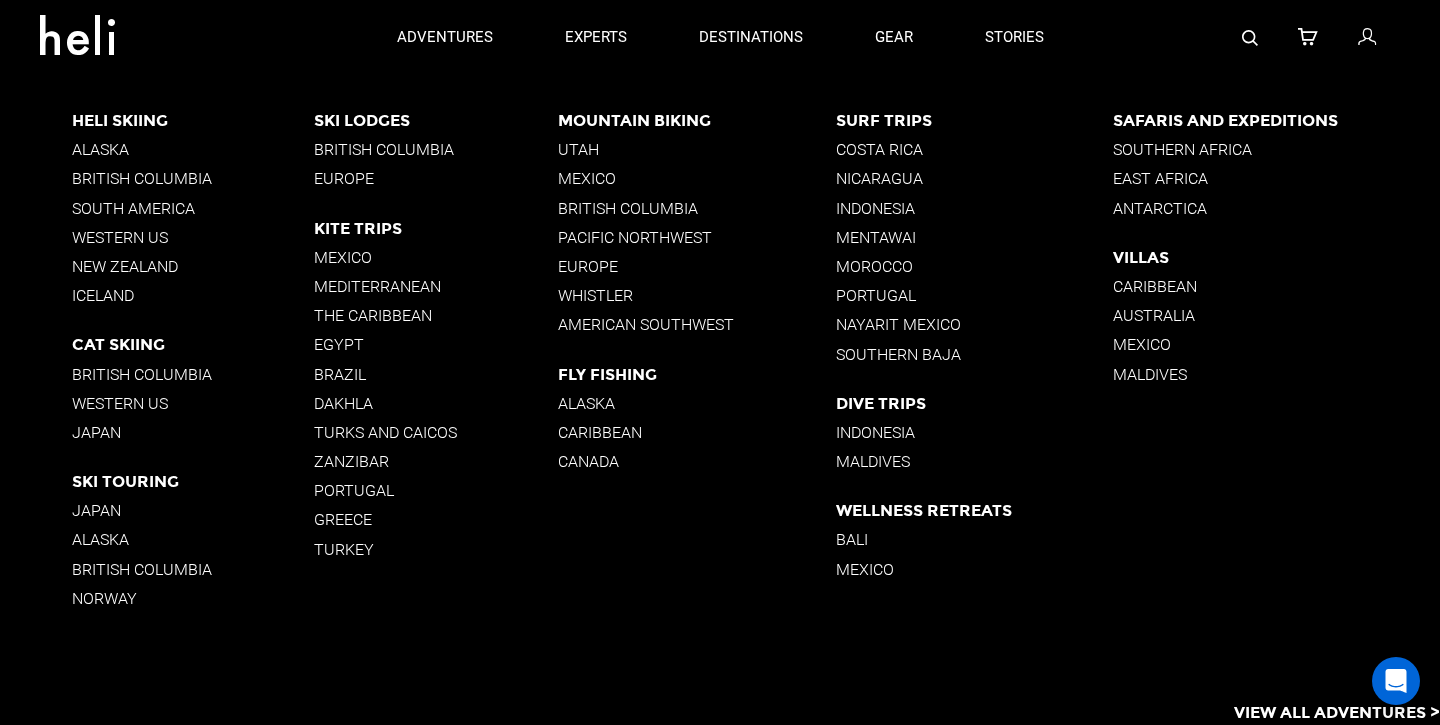 click on "Nicaragua" at bounding box center (975, 178) 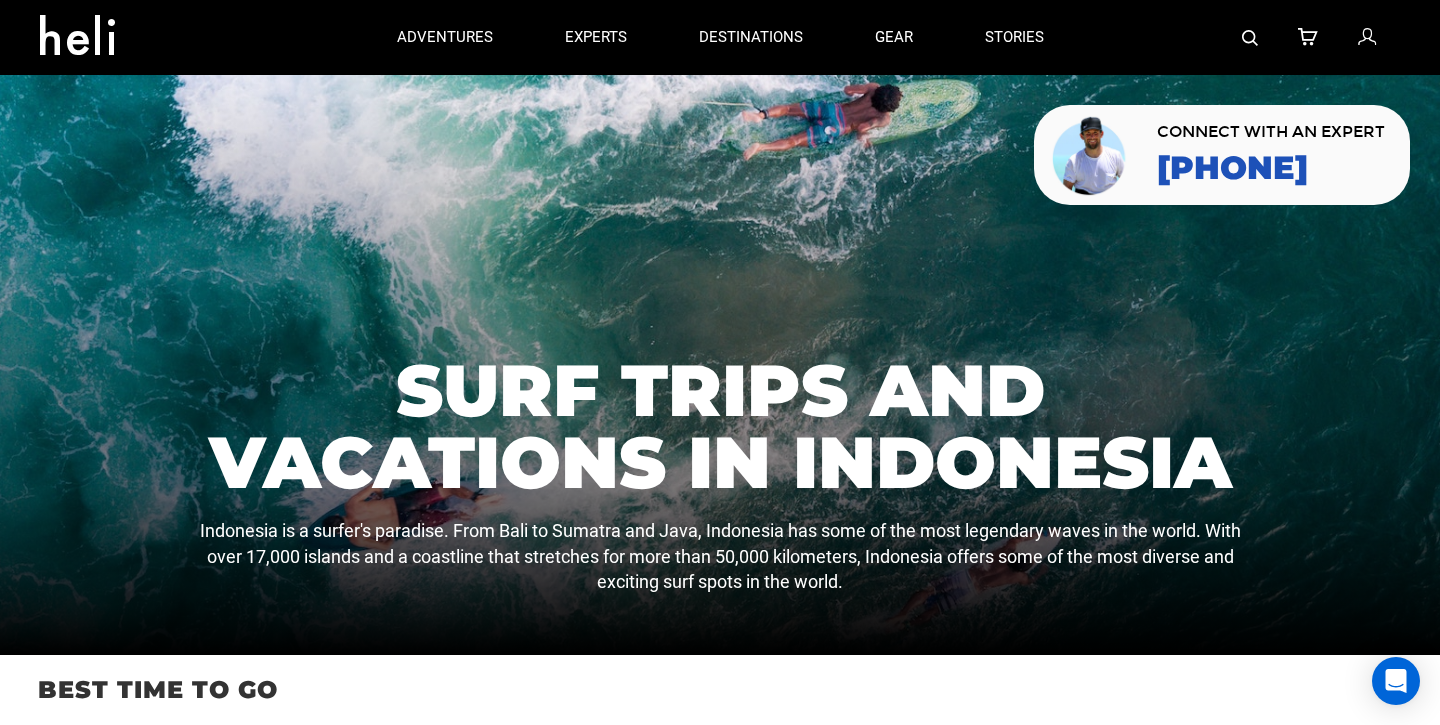 click at bounding box center [85, 29] 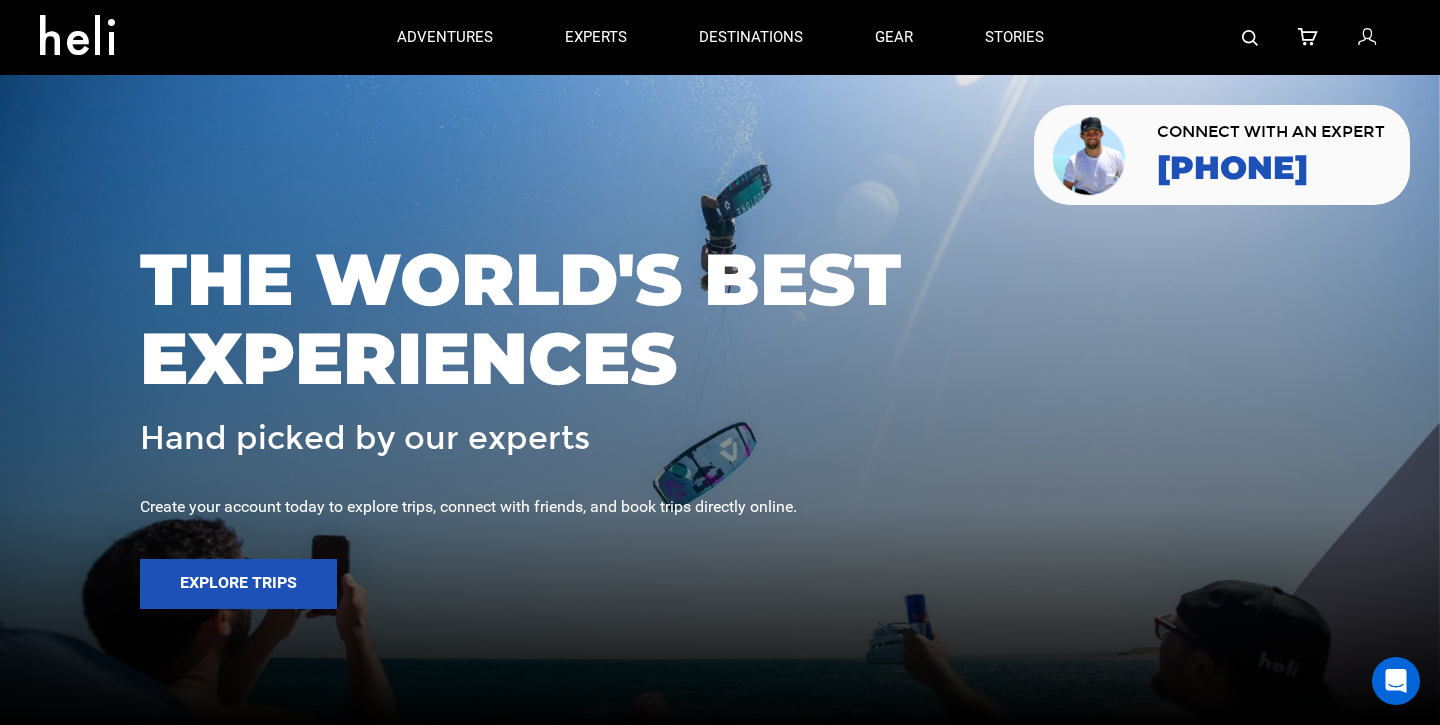 click at bounding box center [1250, 38] 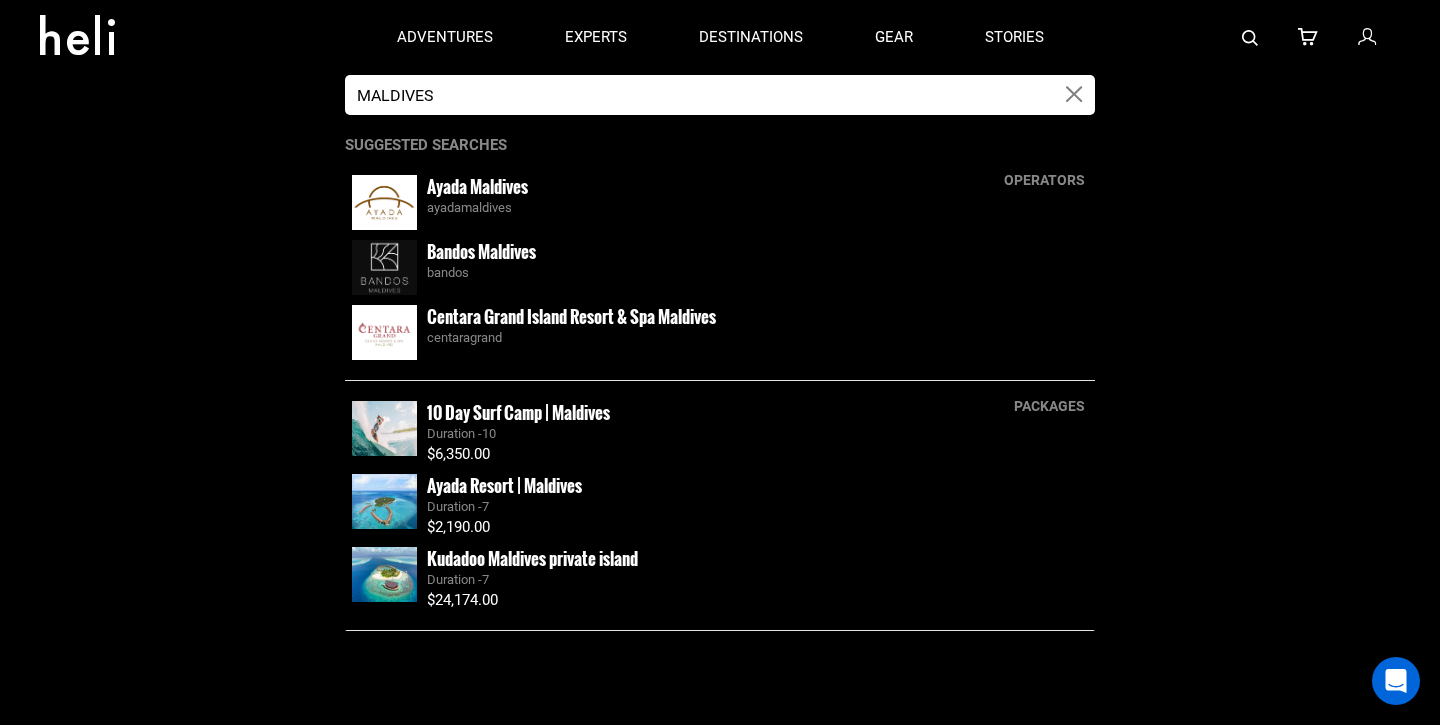 type on "MALDIVES" 